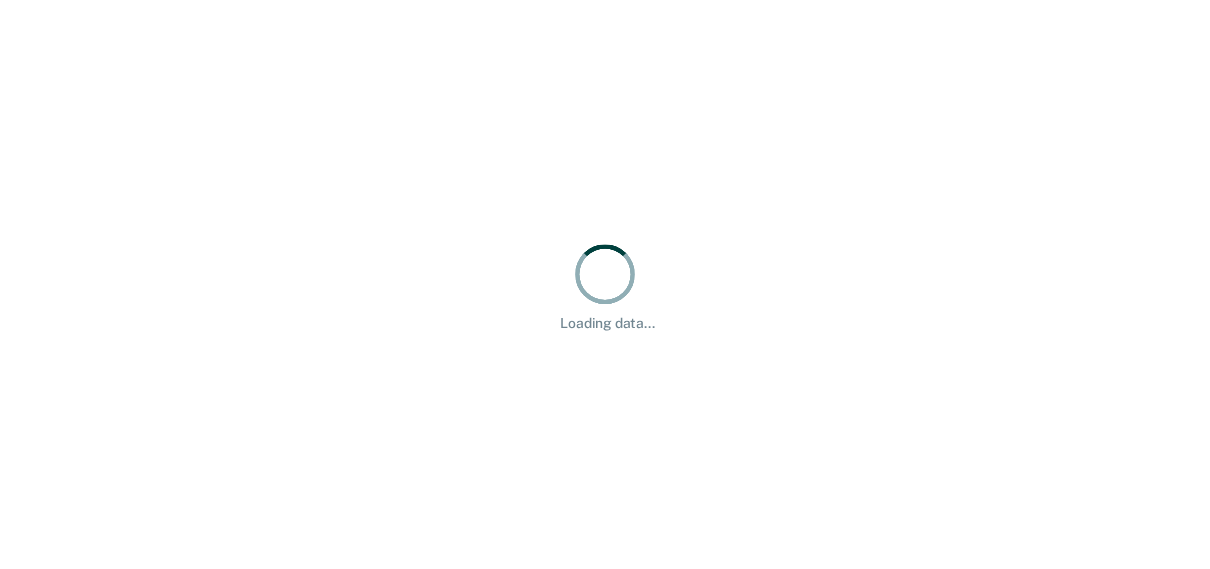 scroll, scrollTop: 0, scrollLeft: 0, axis: both 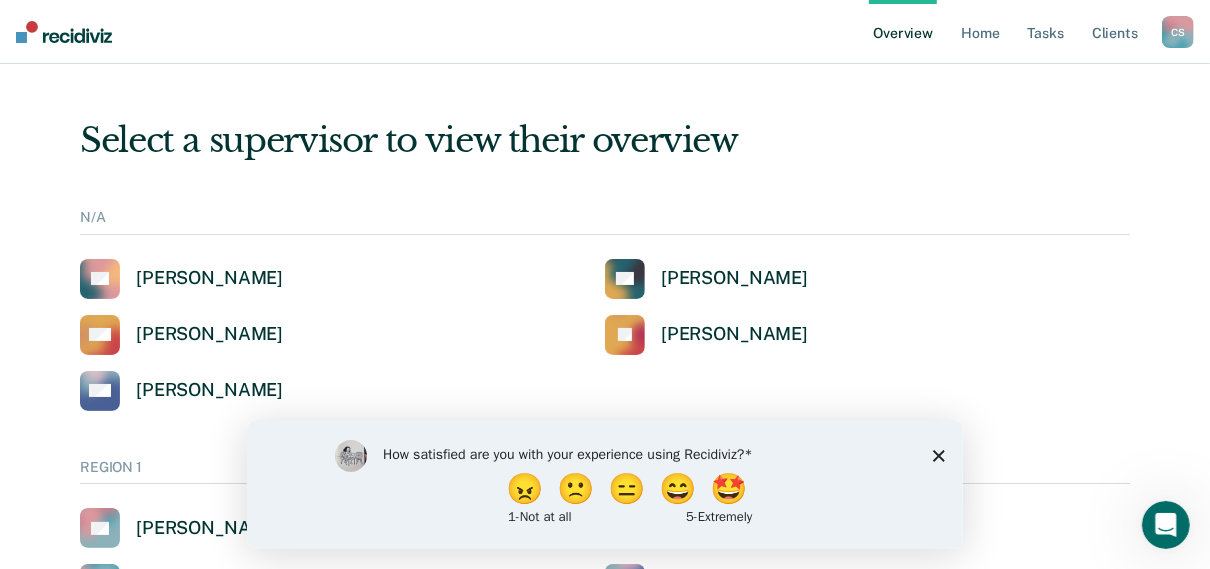 click 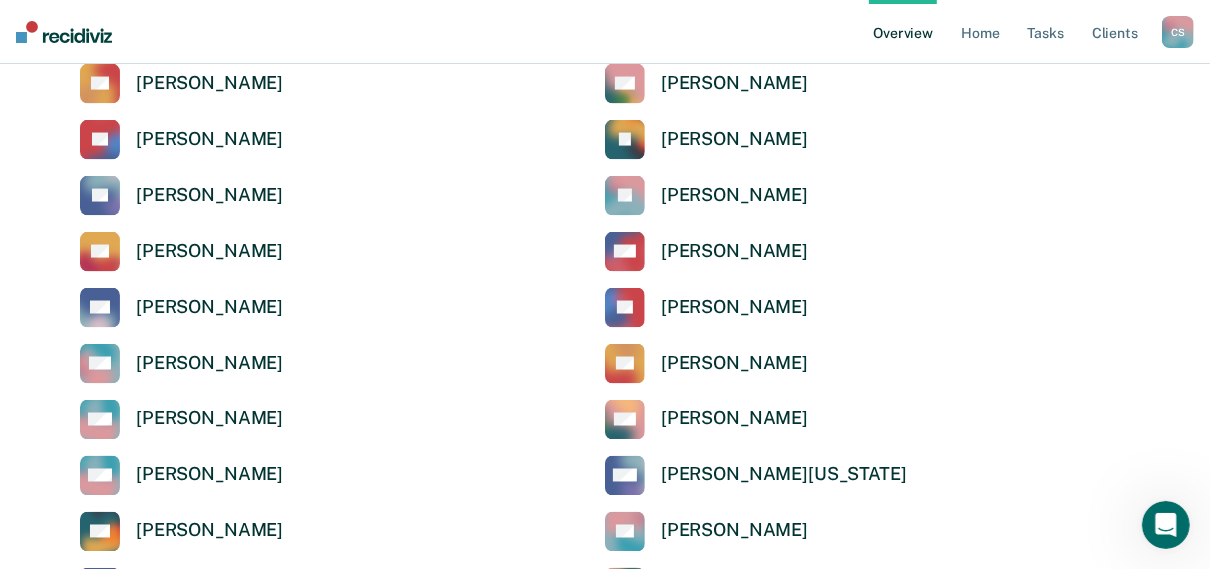 scroll, scrollTop: 7120, scrollLeft: 0, axis: vertical 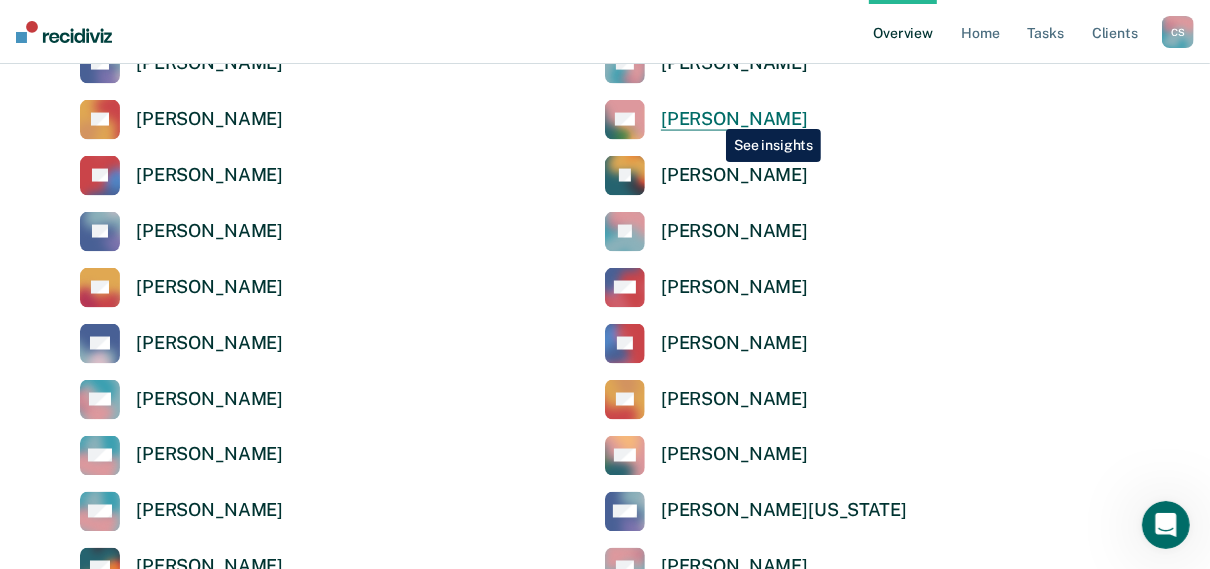 click on "[PERSON_NAME]" at bounding box center (734, 119) 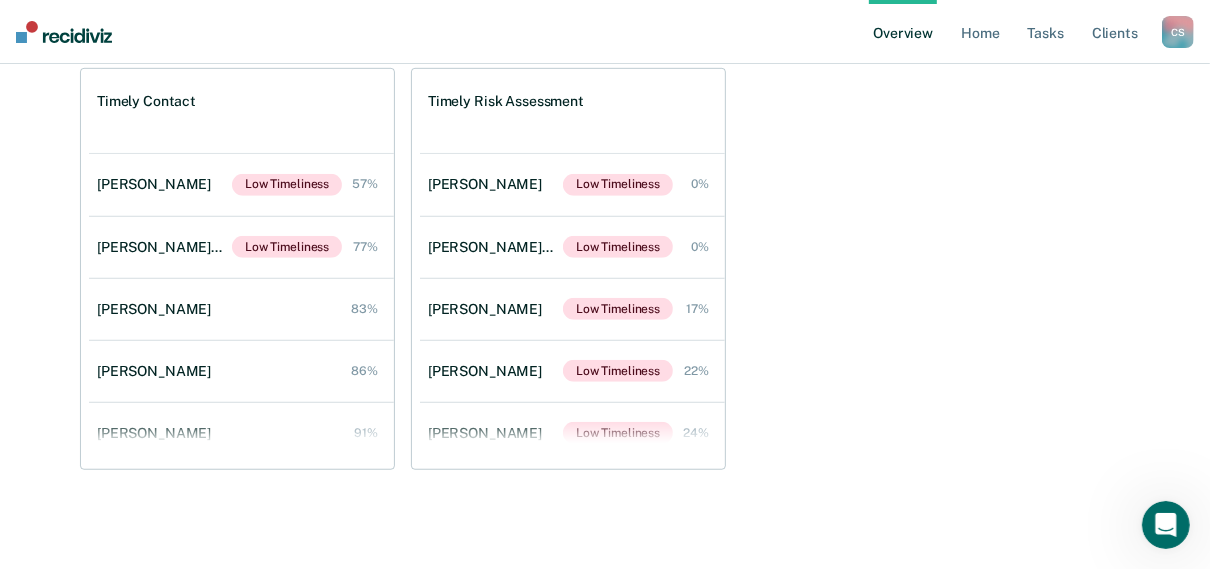 scroll, scrollTop: 800, scrollLeft: 0, axis: vertical 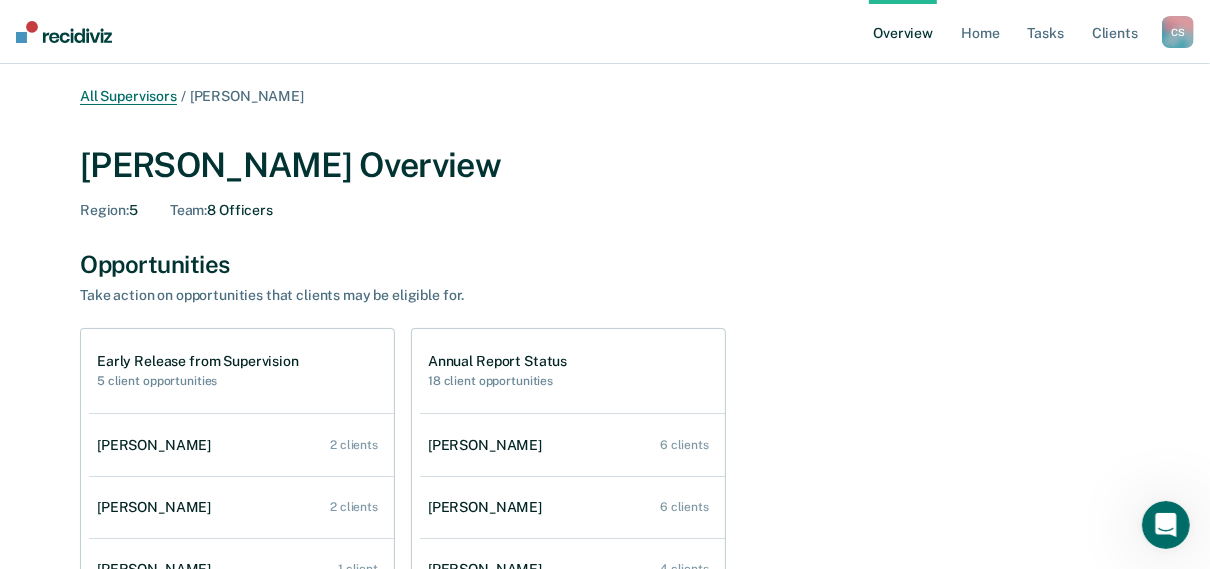 click on "All Supervisors" at bounding box center [128, 96] 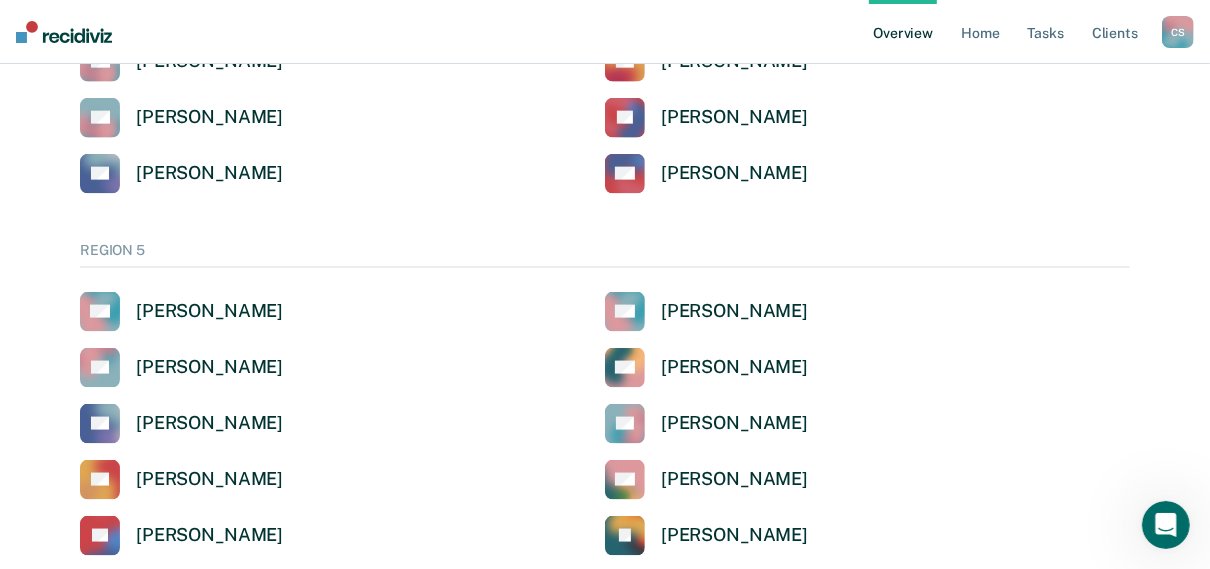 scroll, scrollTop: 6867, scrollLeft: 0, axis: vertical 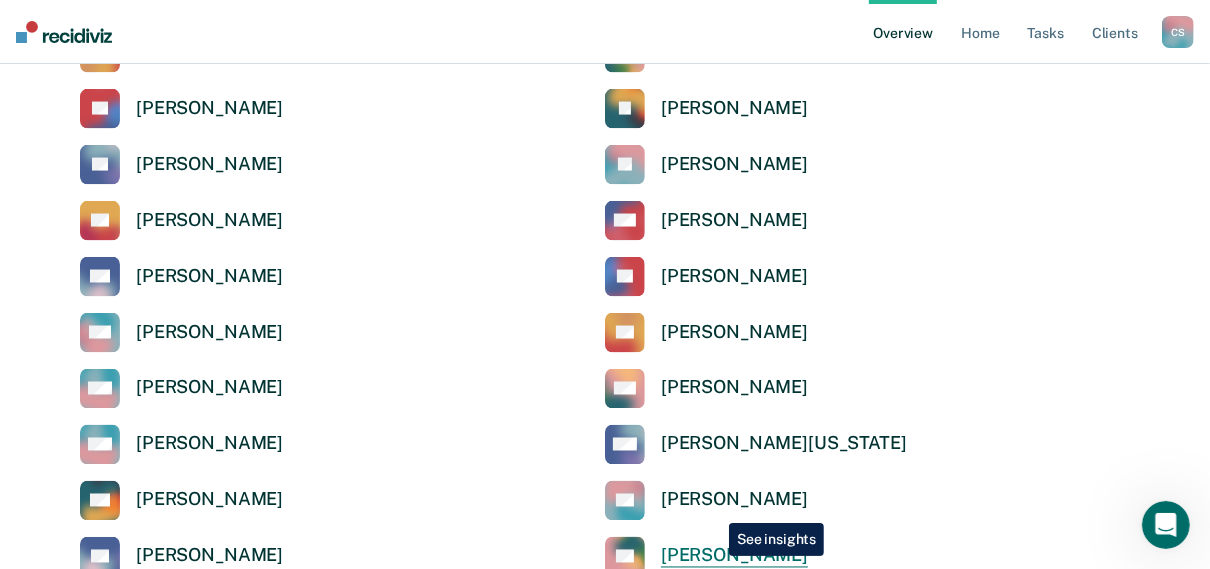 click on "[PERSON_NAME]" at bounding box center [734, 556] 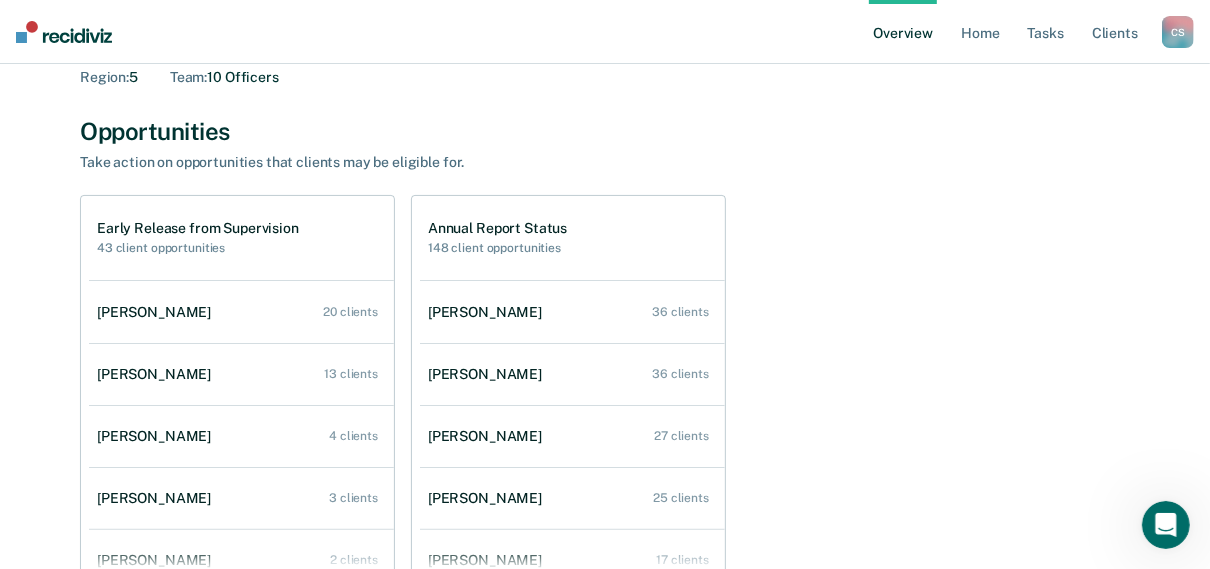 scroll, scrollTop: 160, scrollLeft: 0, axis: vertical 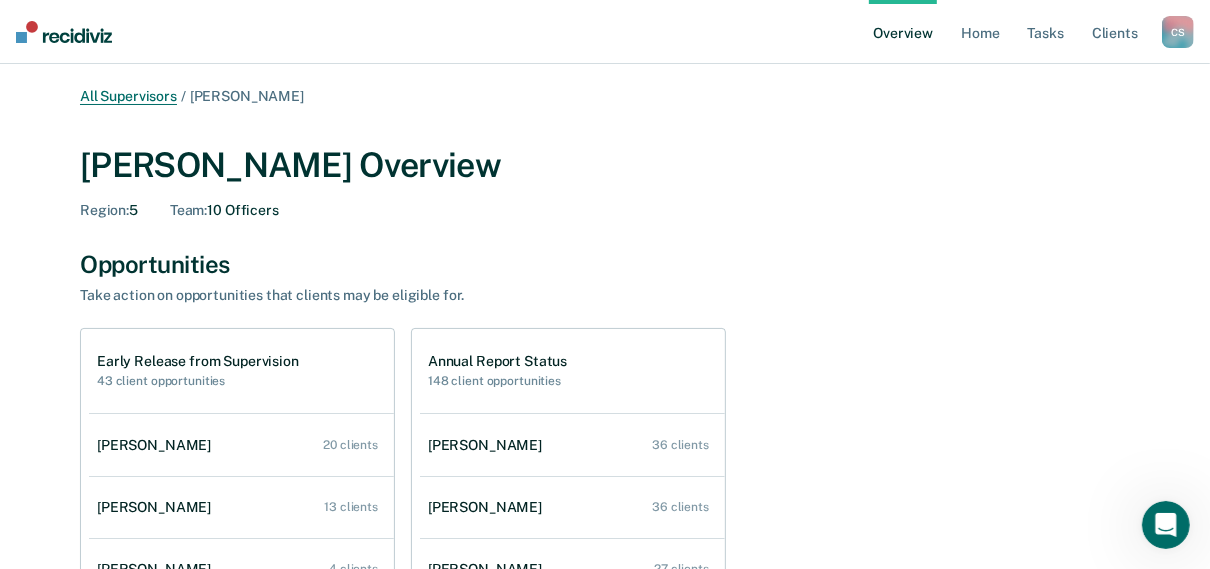 click on "All Supervisors" at bounding box center (128, 96) 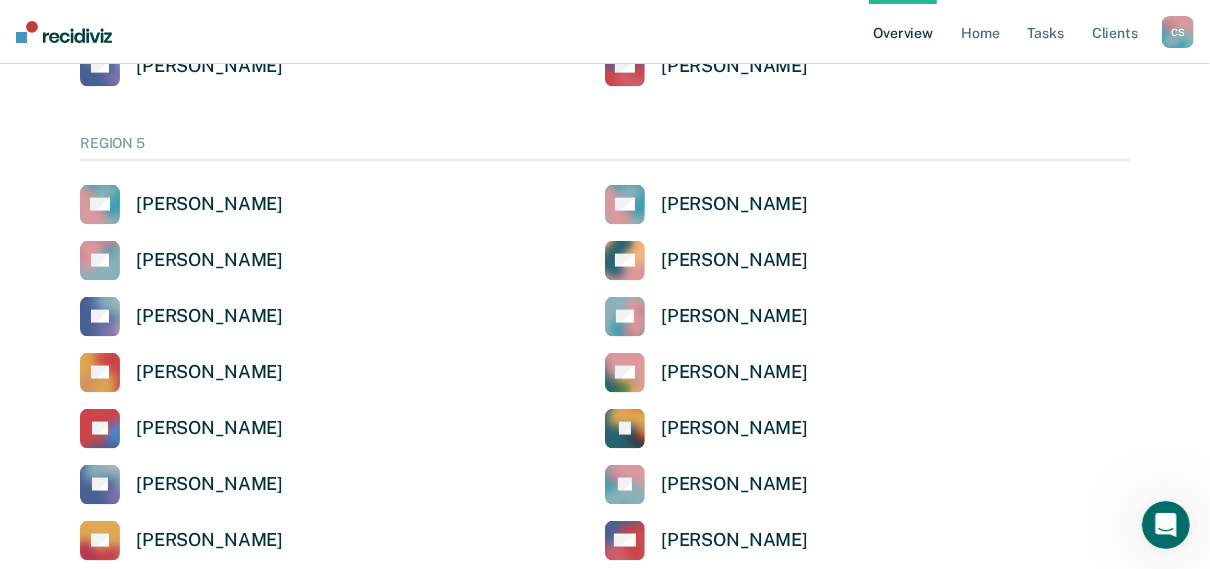scroll, scrollTop: 6899, scrollLeft: 0, axis: vertical 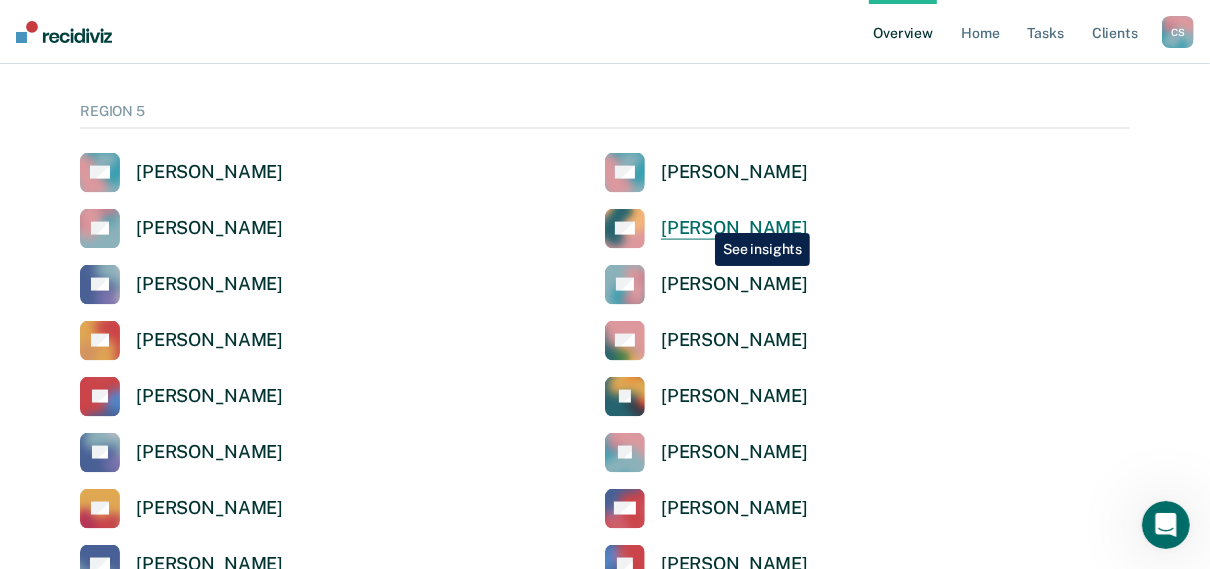 click on "[PERSON_NAME]" at bounding box center [734, 228] 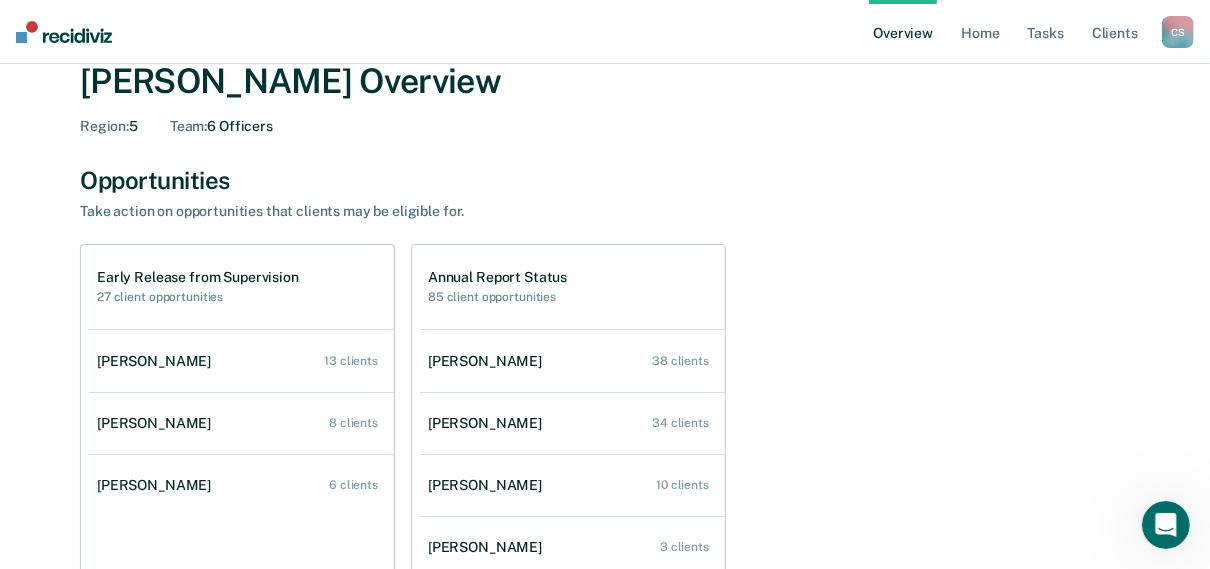 scroll, scrollTop: 0, scrollLeft: 0, axis: both 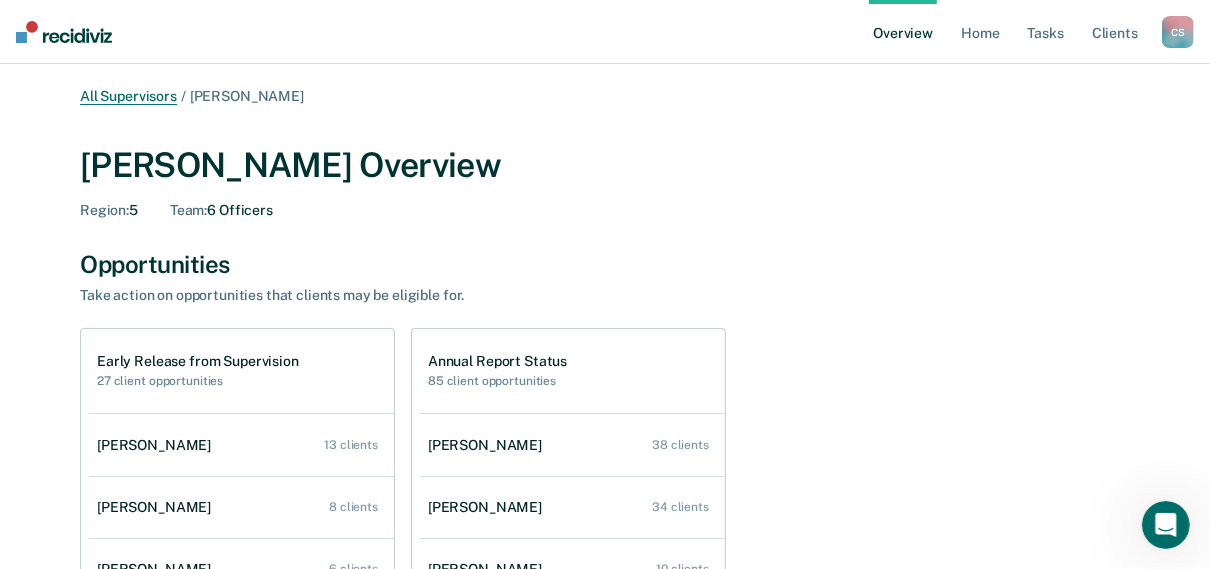 click on "All Supervisors" at bounding box center (128, 96) 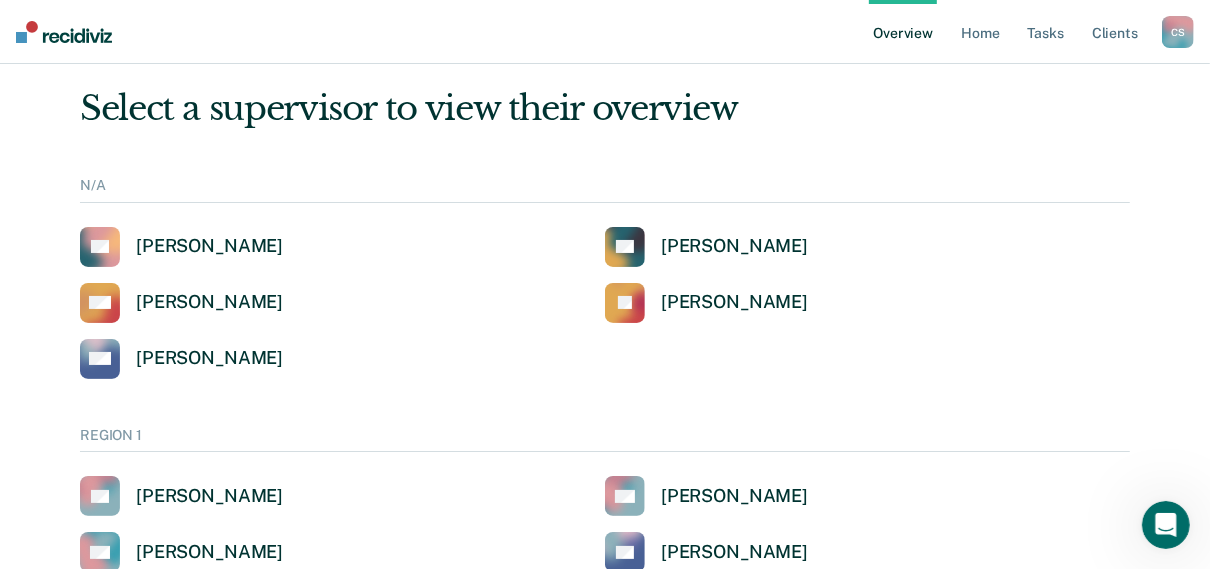 scroll, scrollTop: 80, scrollLeft: 0, axis: vertical 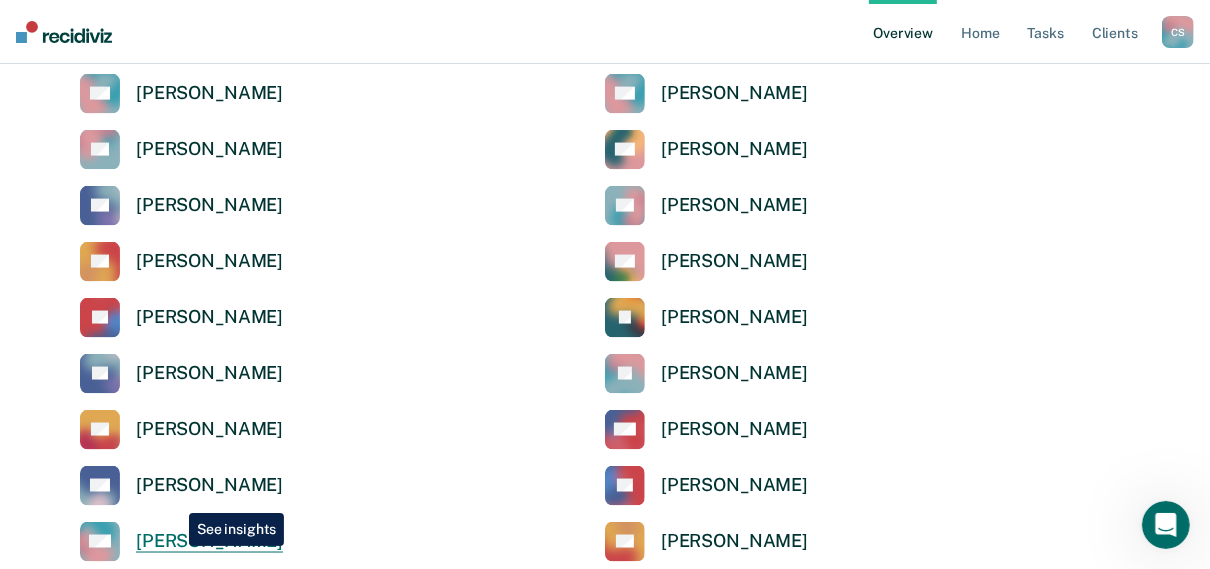 click on "[PERSON_NAME]" at bounding box center (209, 541) 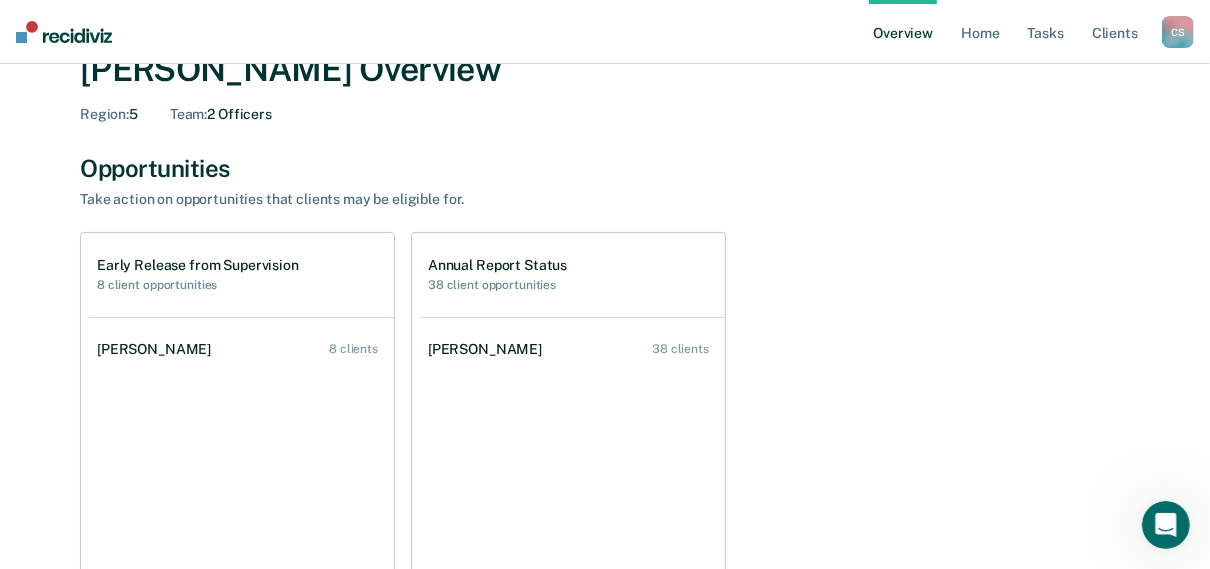 scroll, scrollTop: 0, scrollLeft: 0, axis: both 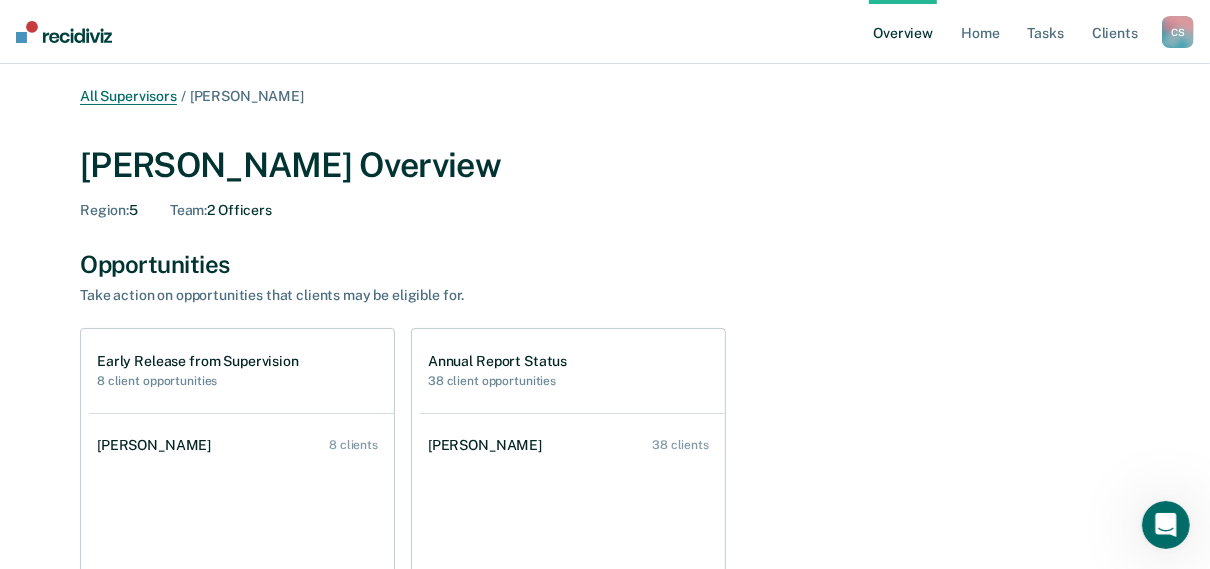 click on "All Supervisors" at bounding box center [128, 96] 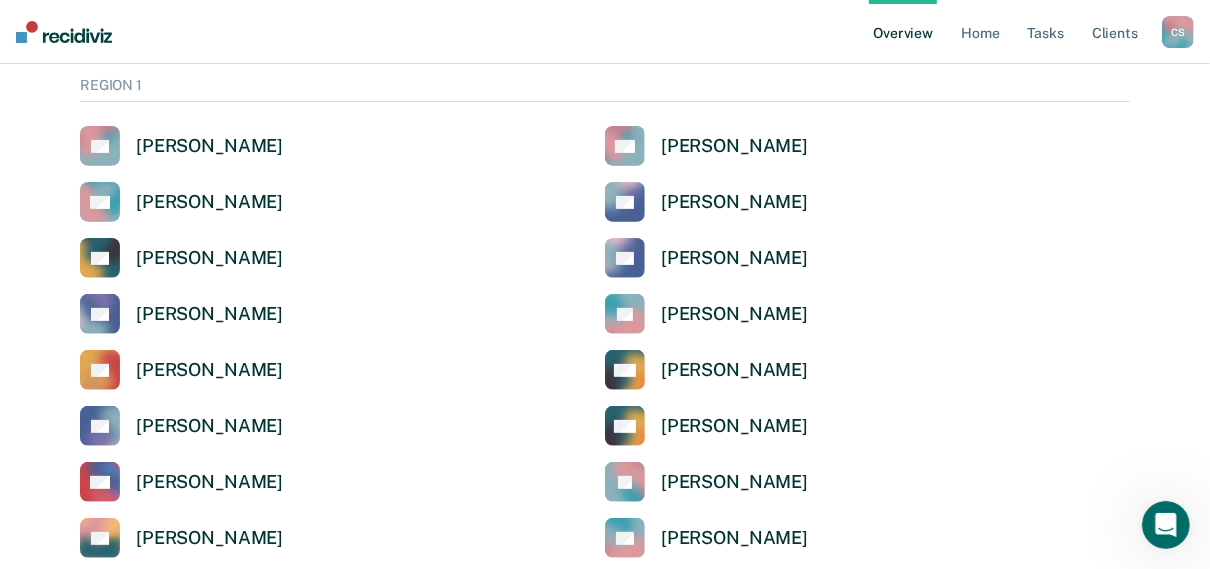 scroll, scrollTop: 400, scrollLeft: 0, axis: vertical 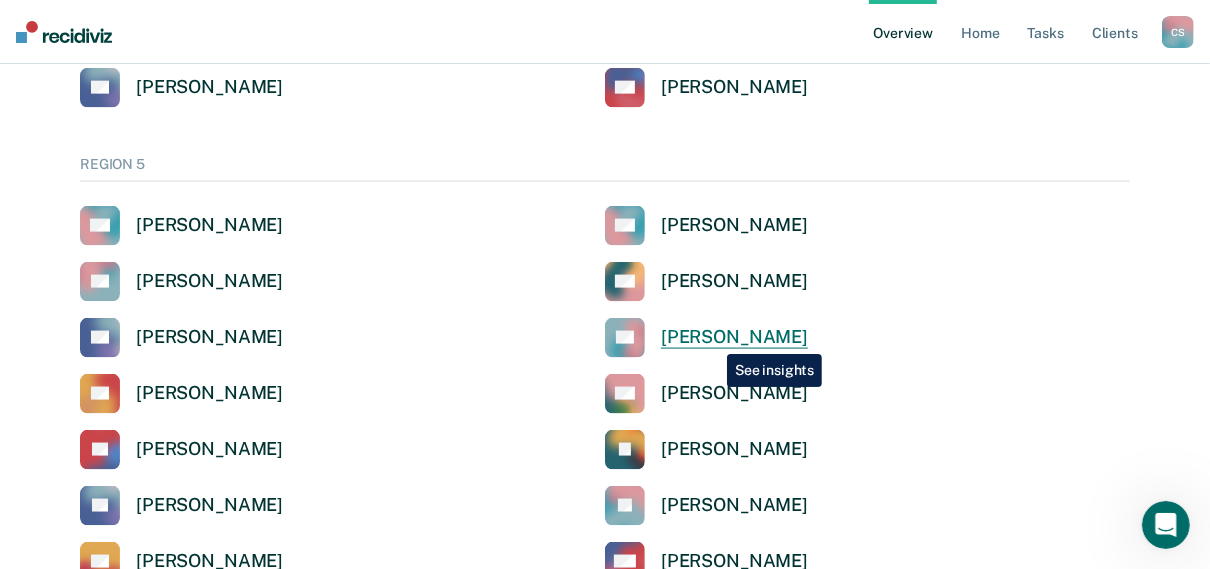 click on "[PERSON_NAME]" at bounding box center [734, 337] 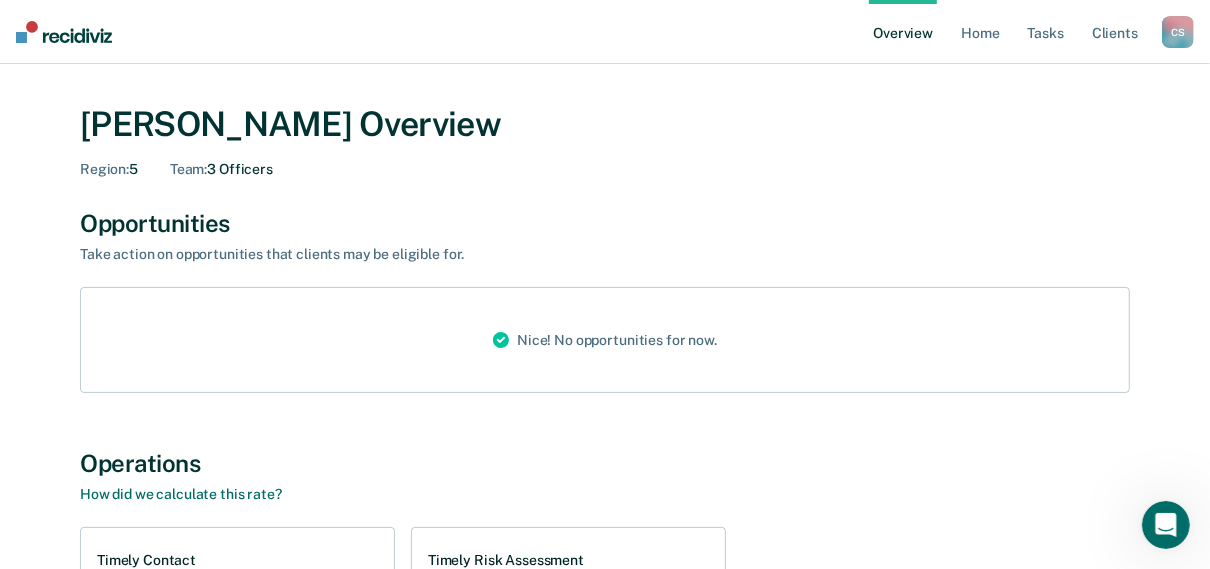 scroll, scrollTop: 0, scrollLeft: 0, axis: both 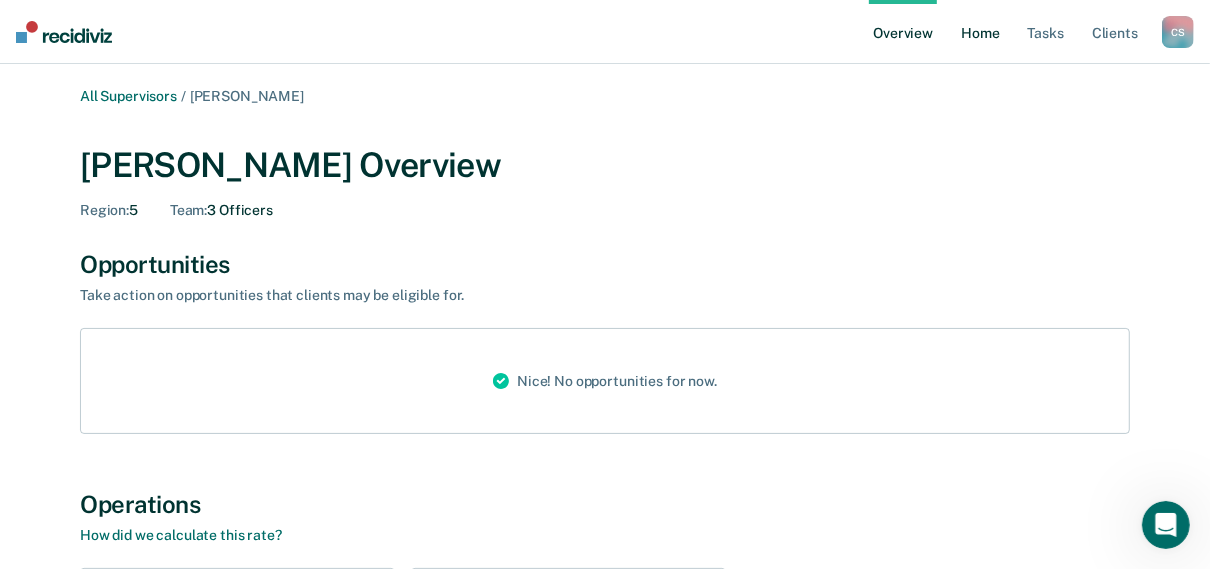 click on "Home" at bounding box center [980, 32] 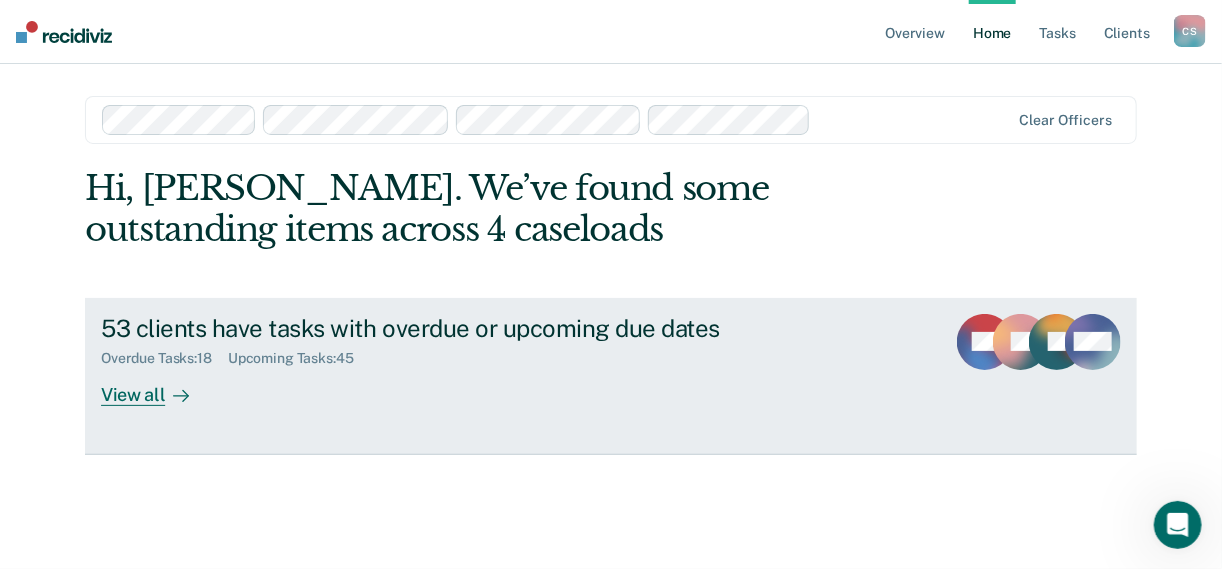 click on "View all" at bounding box center [157, 386] 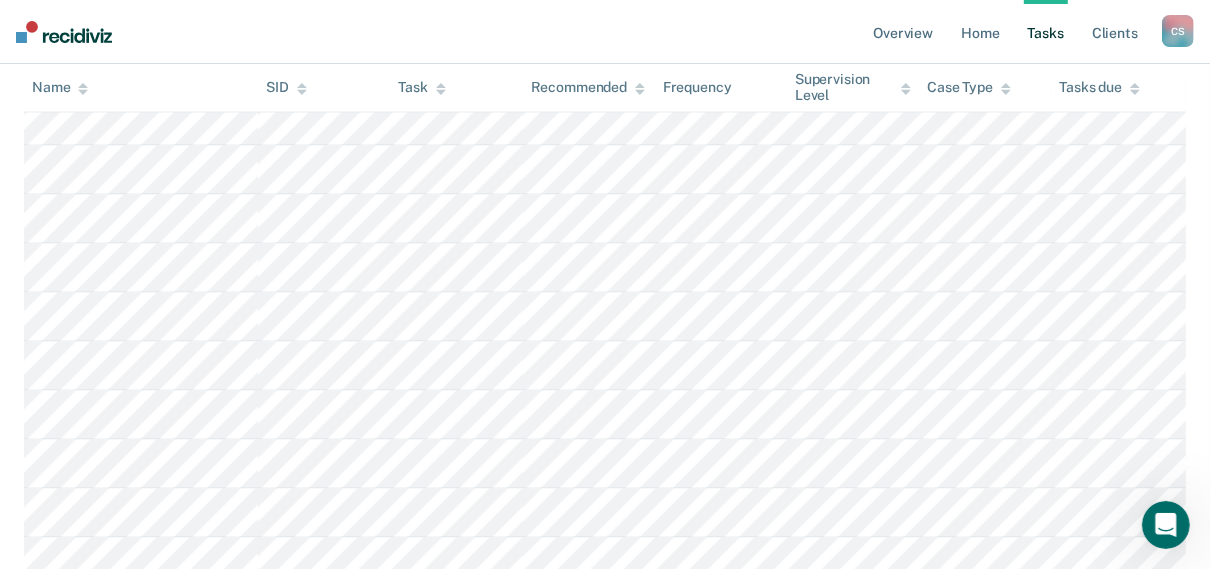 scroll, scrollTop: 2960, scrollLeft: 0, axis: vertical 